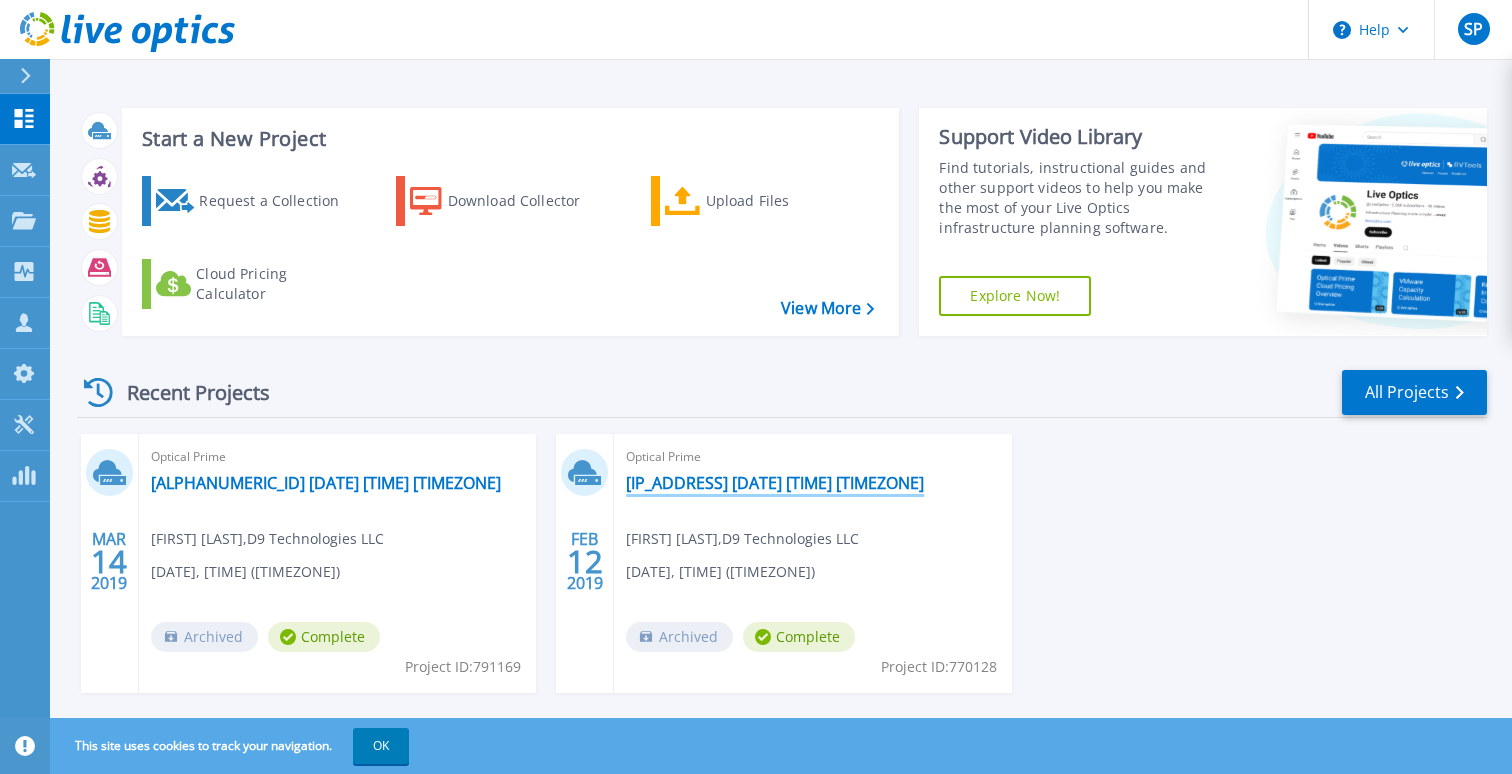 scroll, scrollTop: 35, scrollLeft: 0, axis: vertical 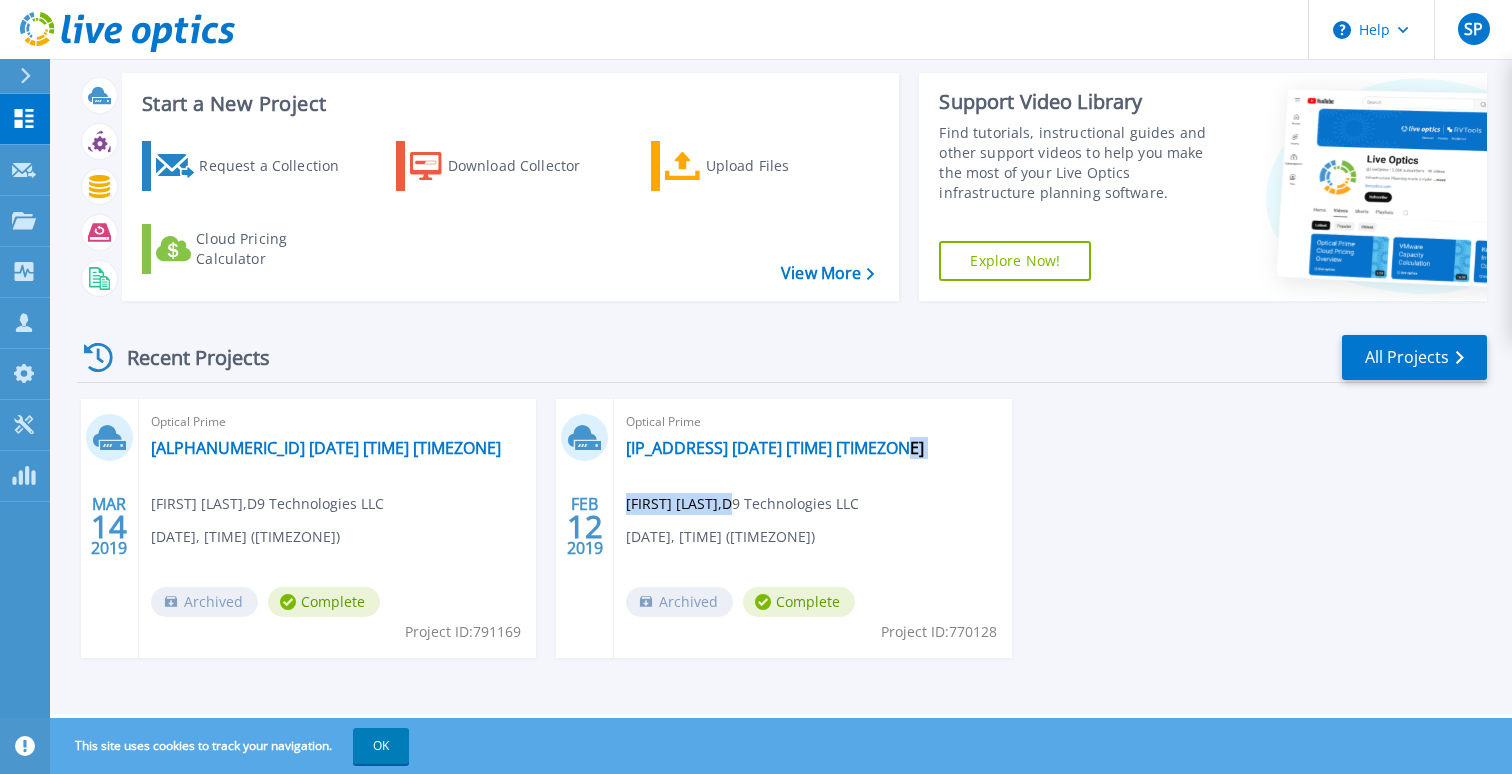 drag, startPoint x: 722, startPoint y: 507, endPoint x: 818, endPoint y: 531, distance: 98.95454 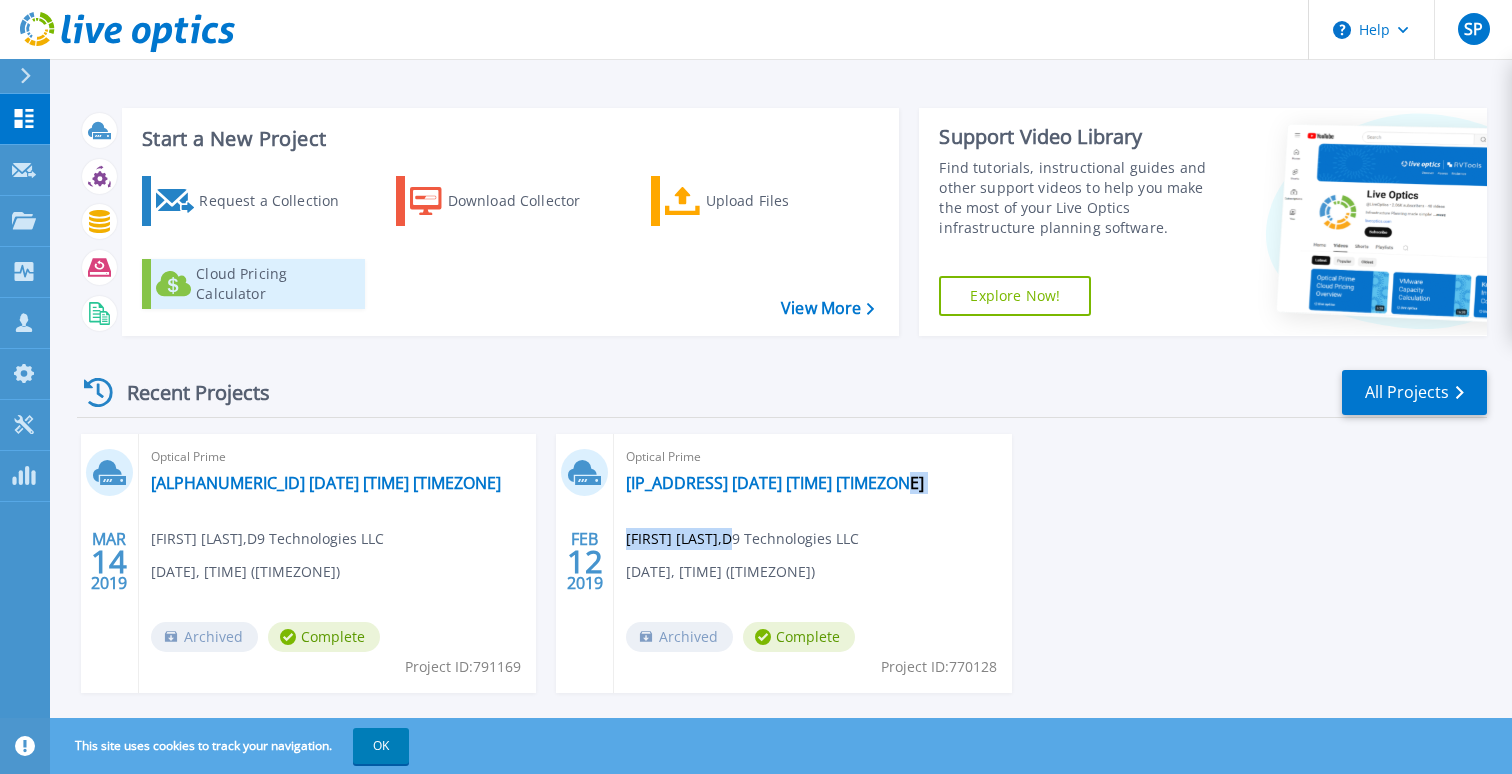 scroll, scrollTop: 0, scrollLeft: 0, axis: both 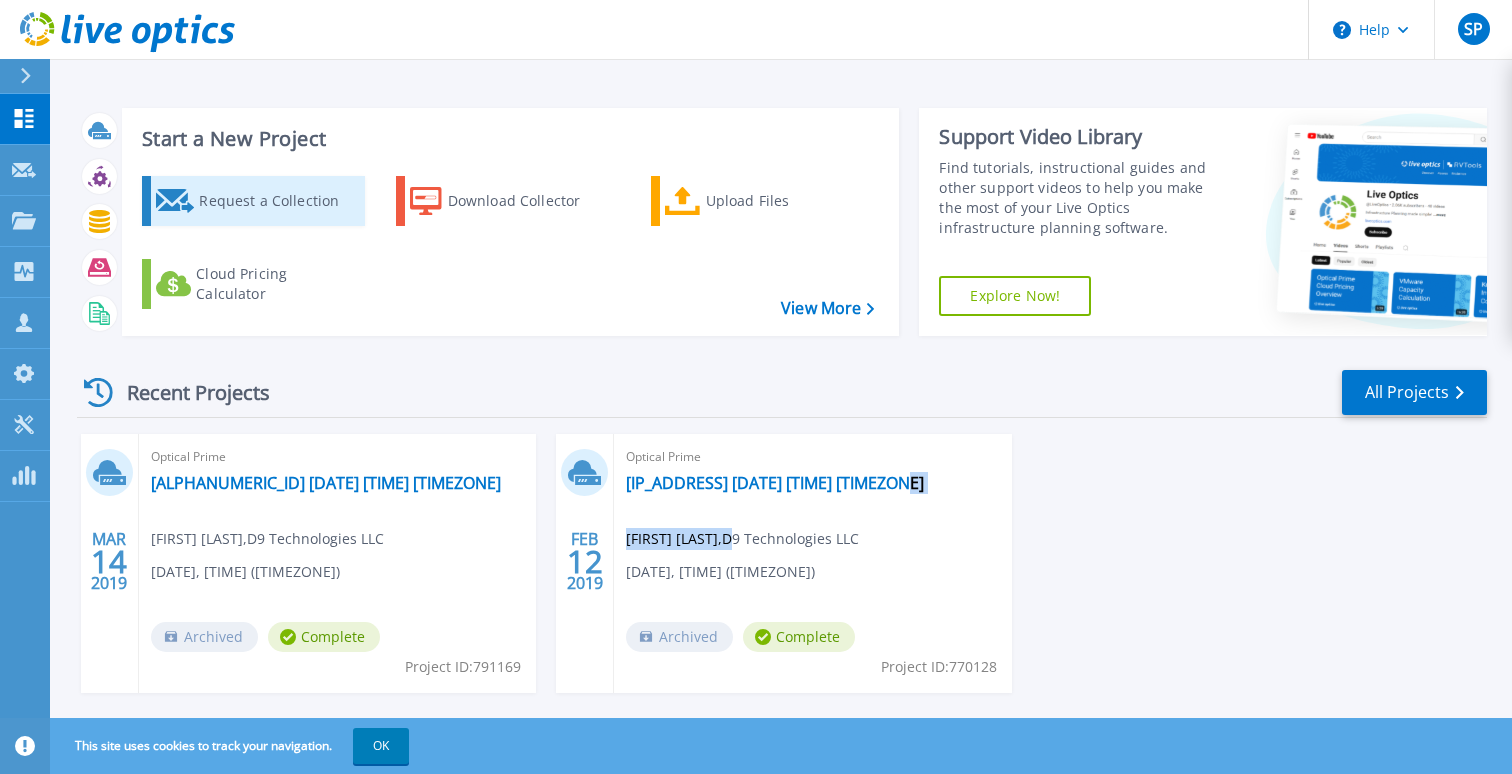 click on "Request a Collection" at bounding box center [279, 201] 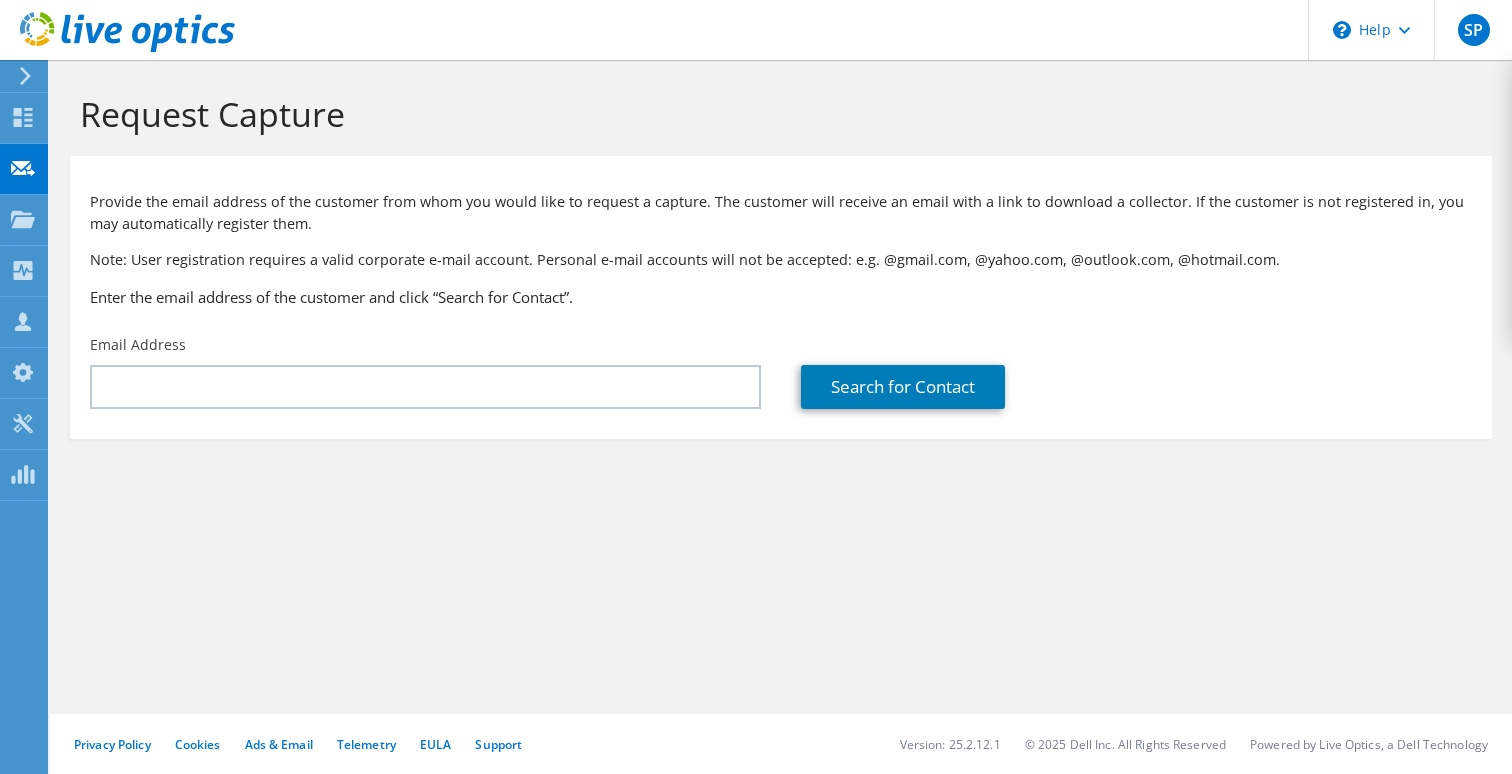 scroll, scrollTop: 0, scrollLeft: 0, axis: both 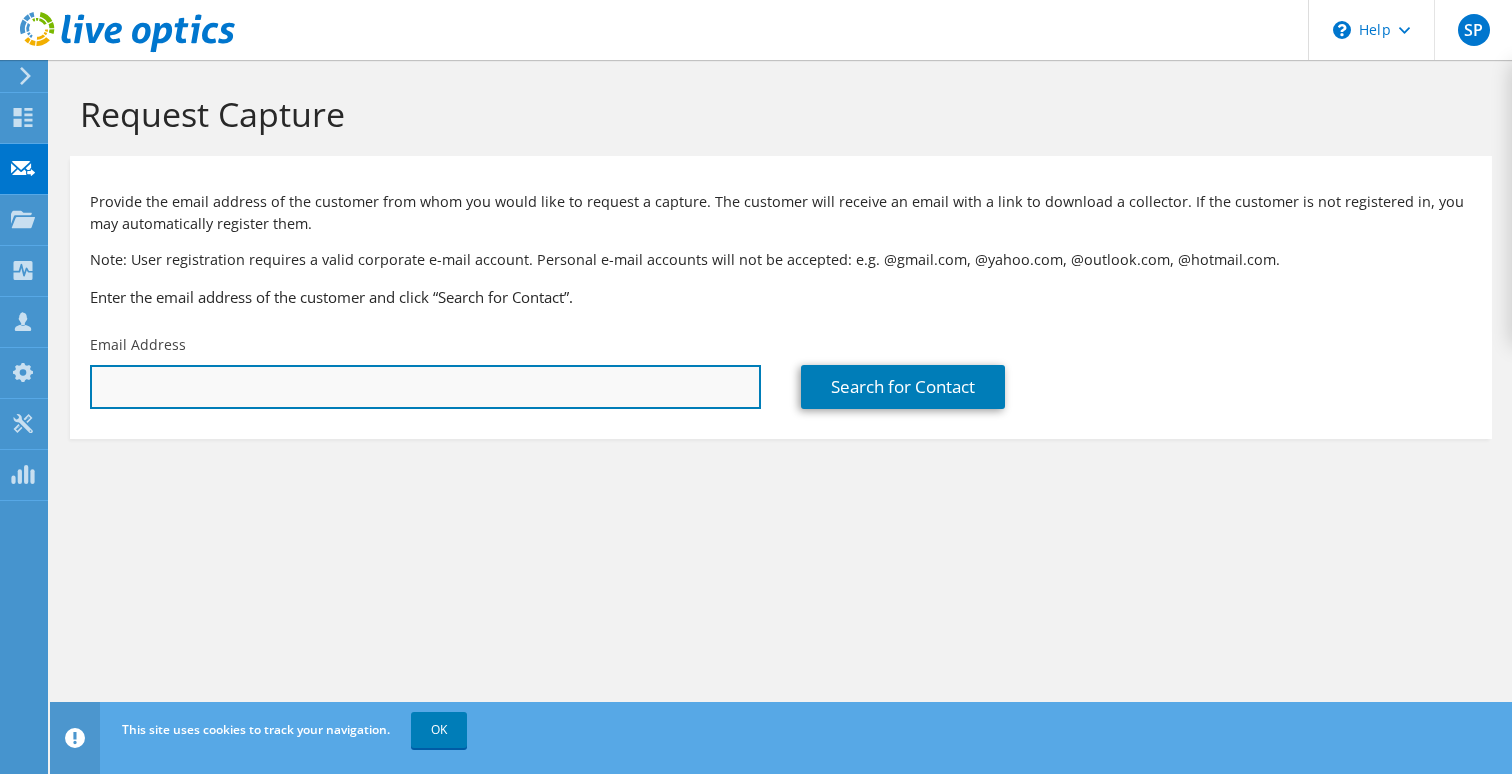 click at bounding box center (425, 387) 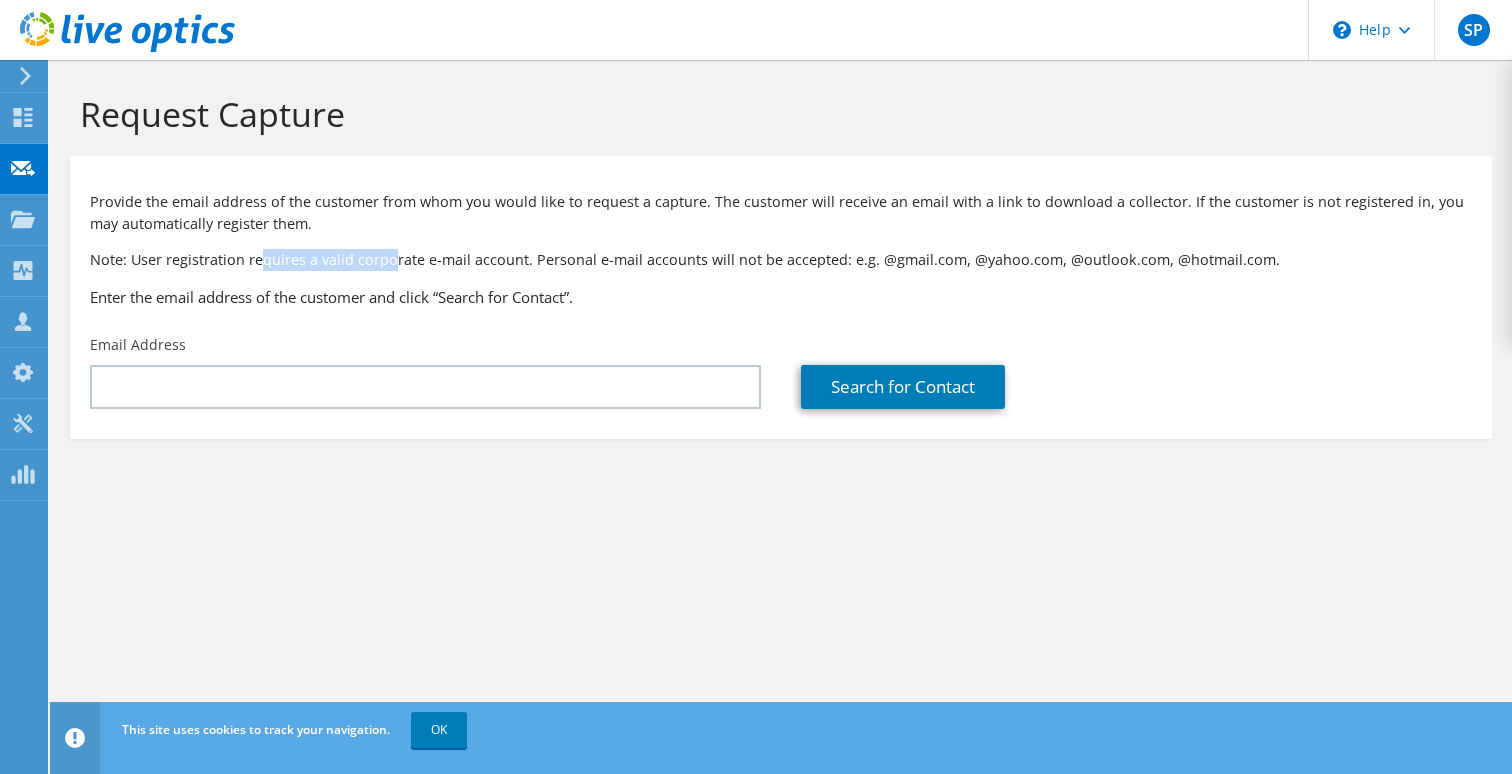 drag, startPoint x: 258, startPoint y: 264, endPoint x: 390, endPoint y: 270, distance: 132.13629 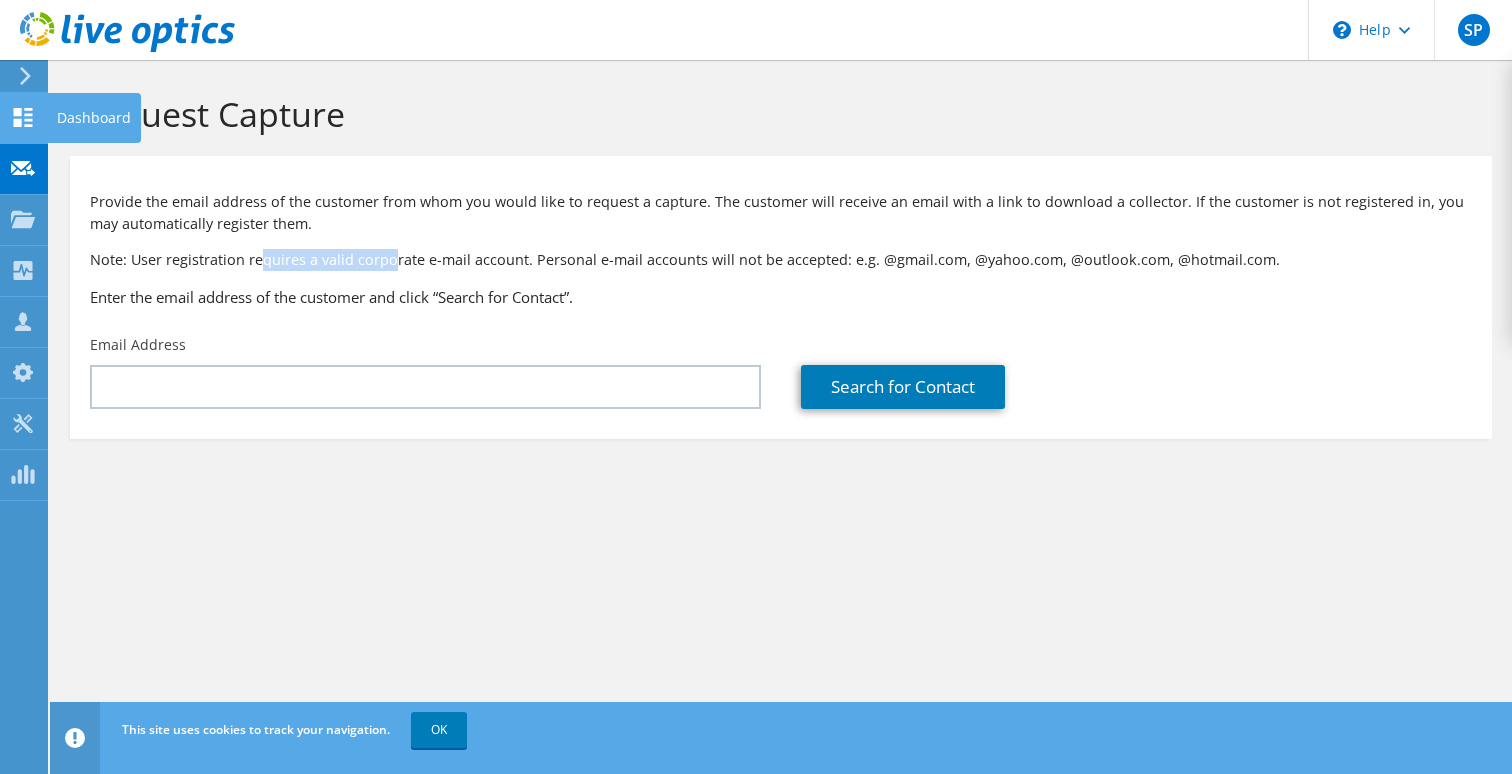 click 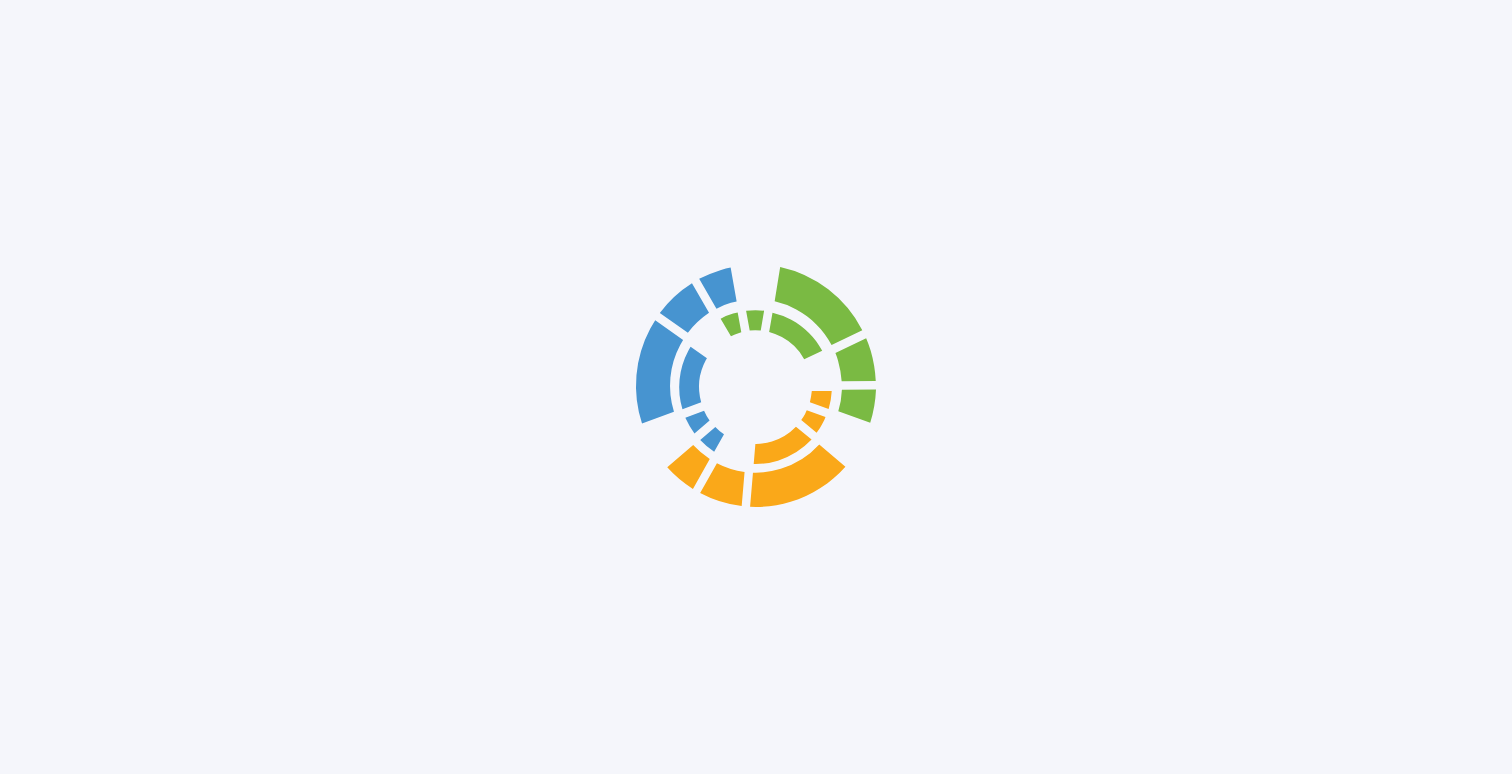 scroll, scrollTop: 0, scrollLeft: 0, axis: both 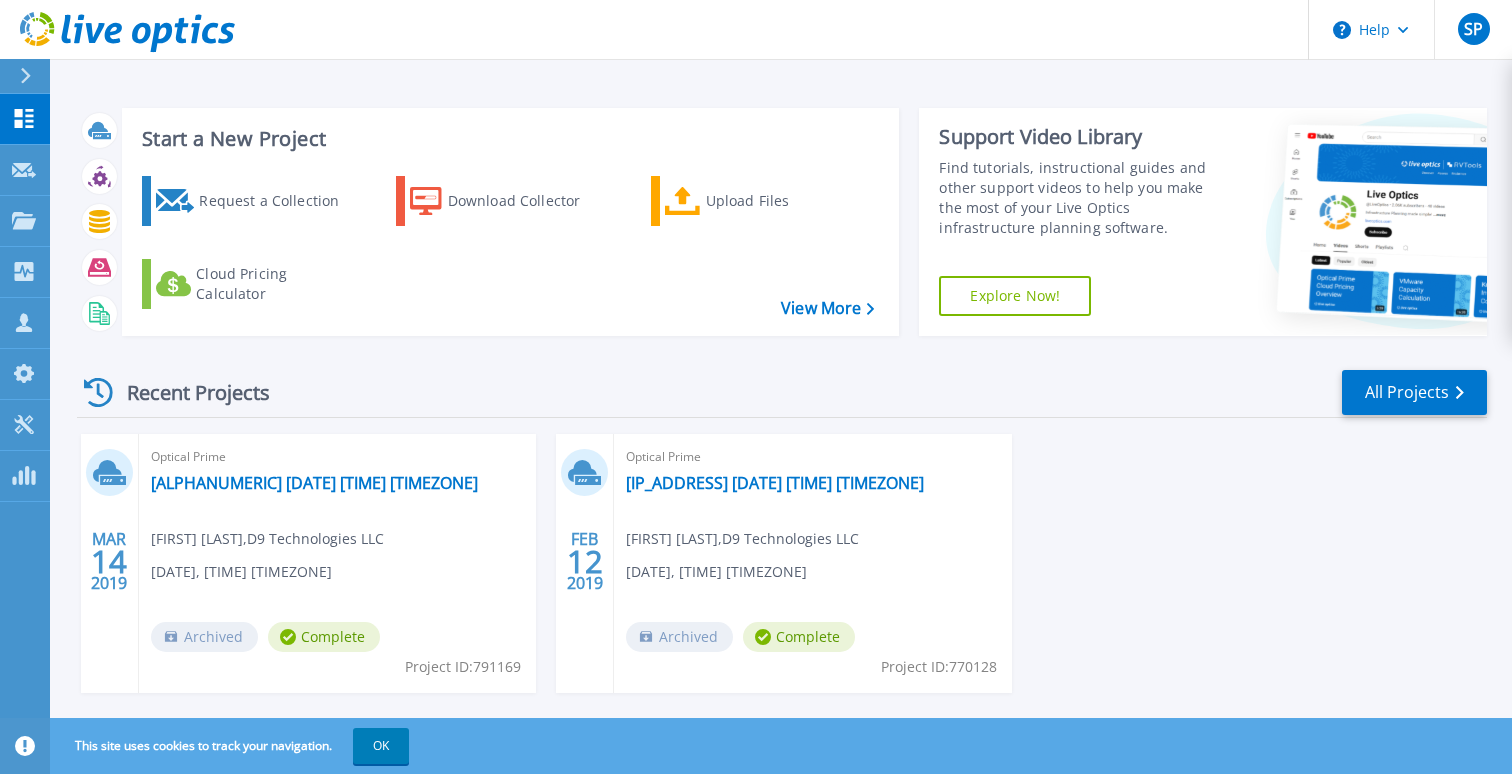 click on "Explore Now!" at bounding box center (1015, 296) 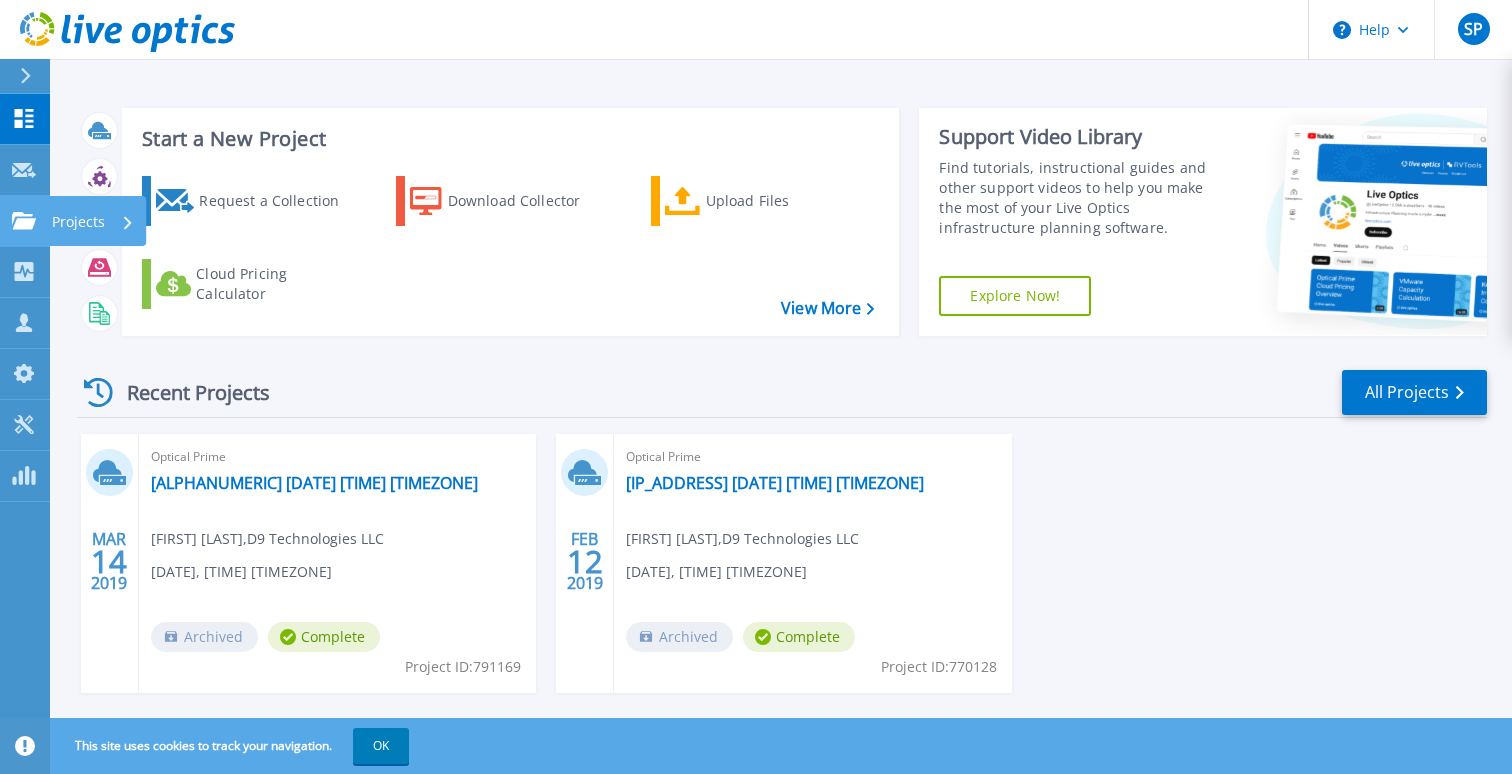 click on "Projects" at bounding box center [78, 222] 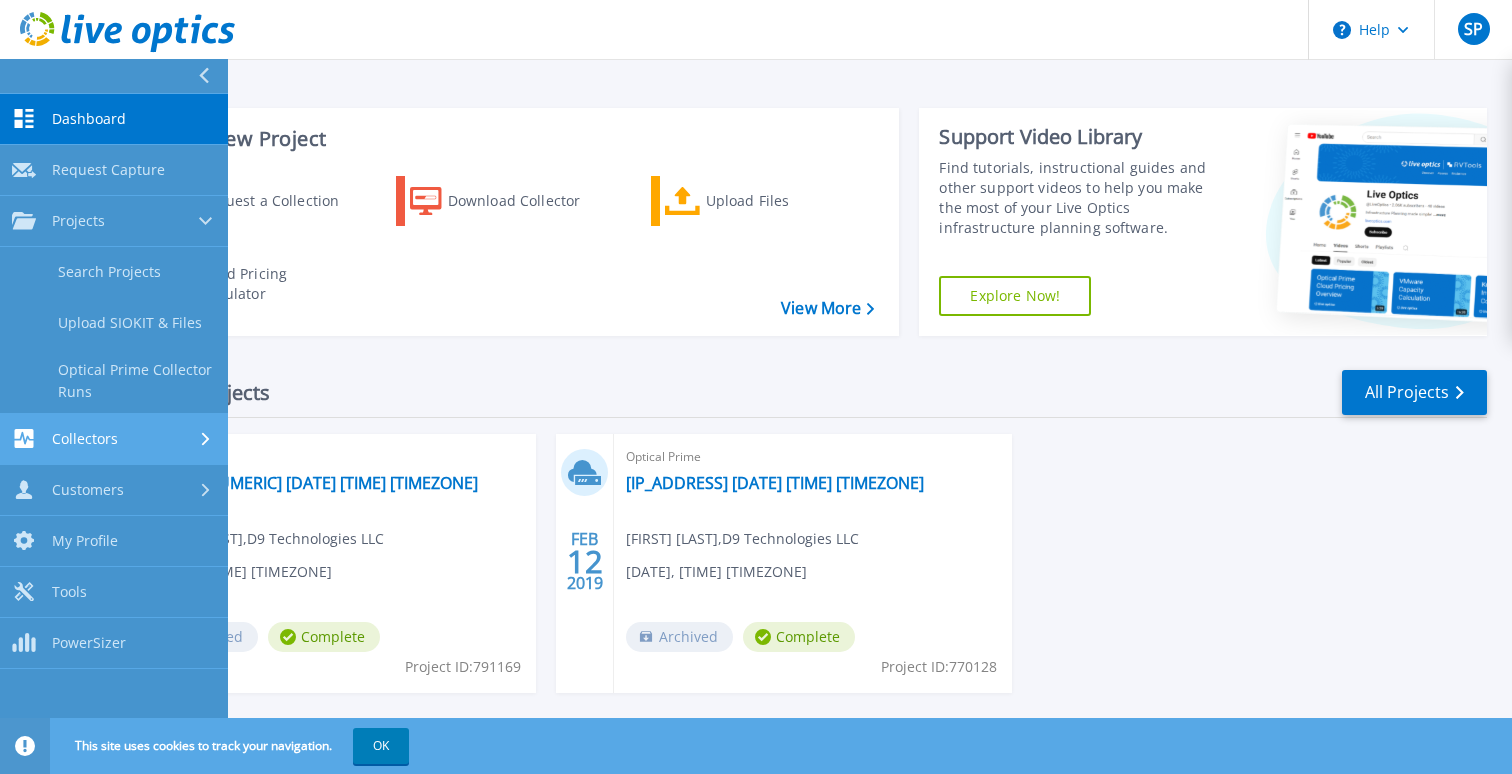 click on "Collectors" at bounding box center (85, 439) 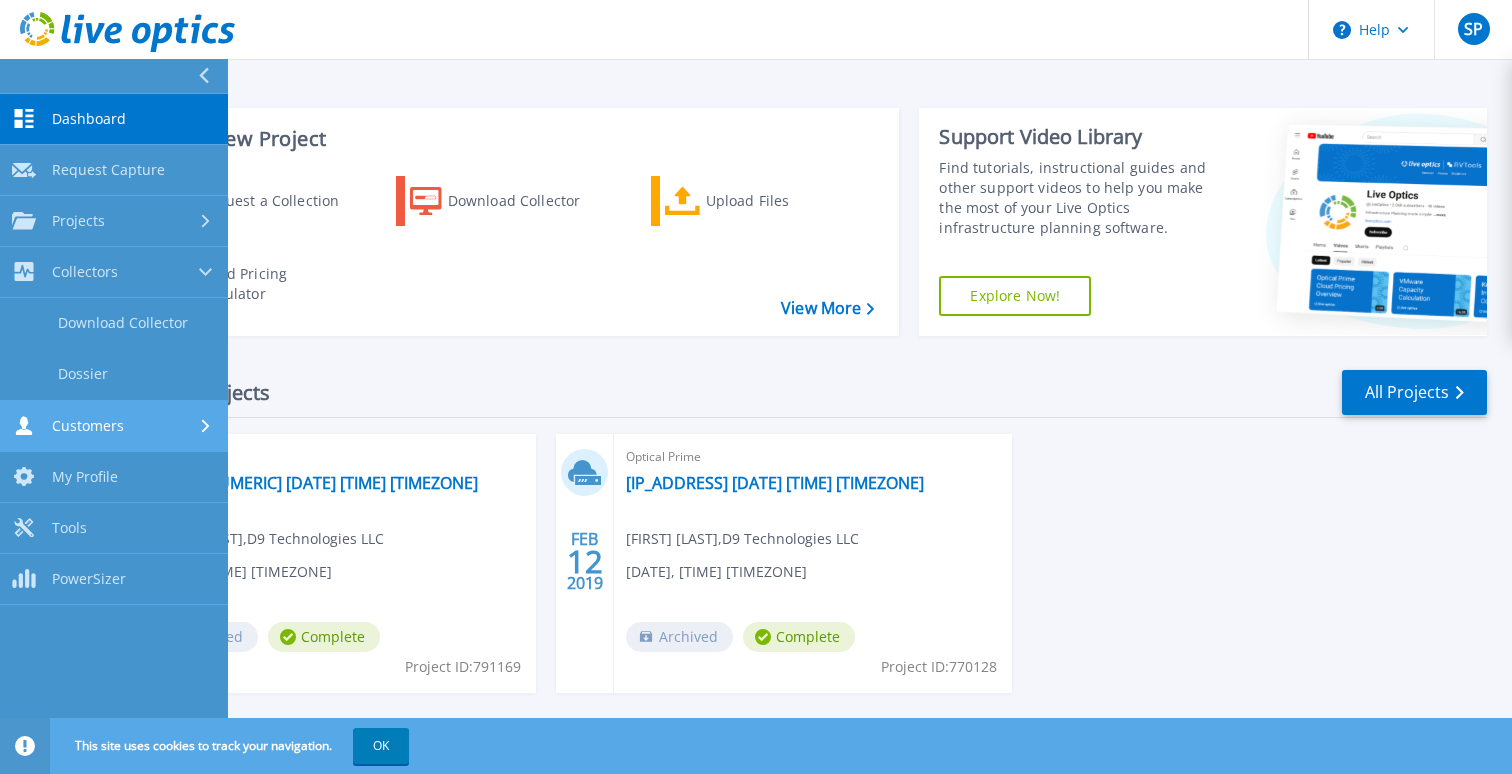 click on "Customers" at bounding box center [88, 426] 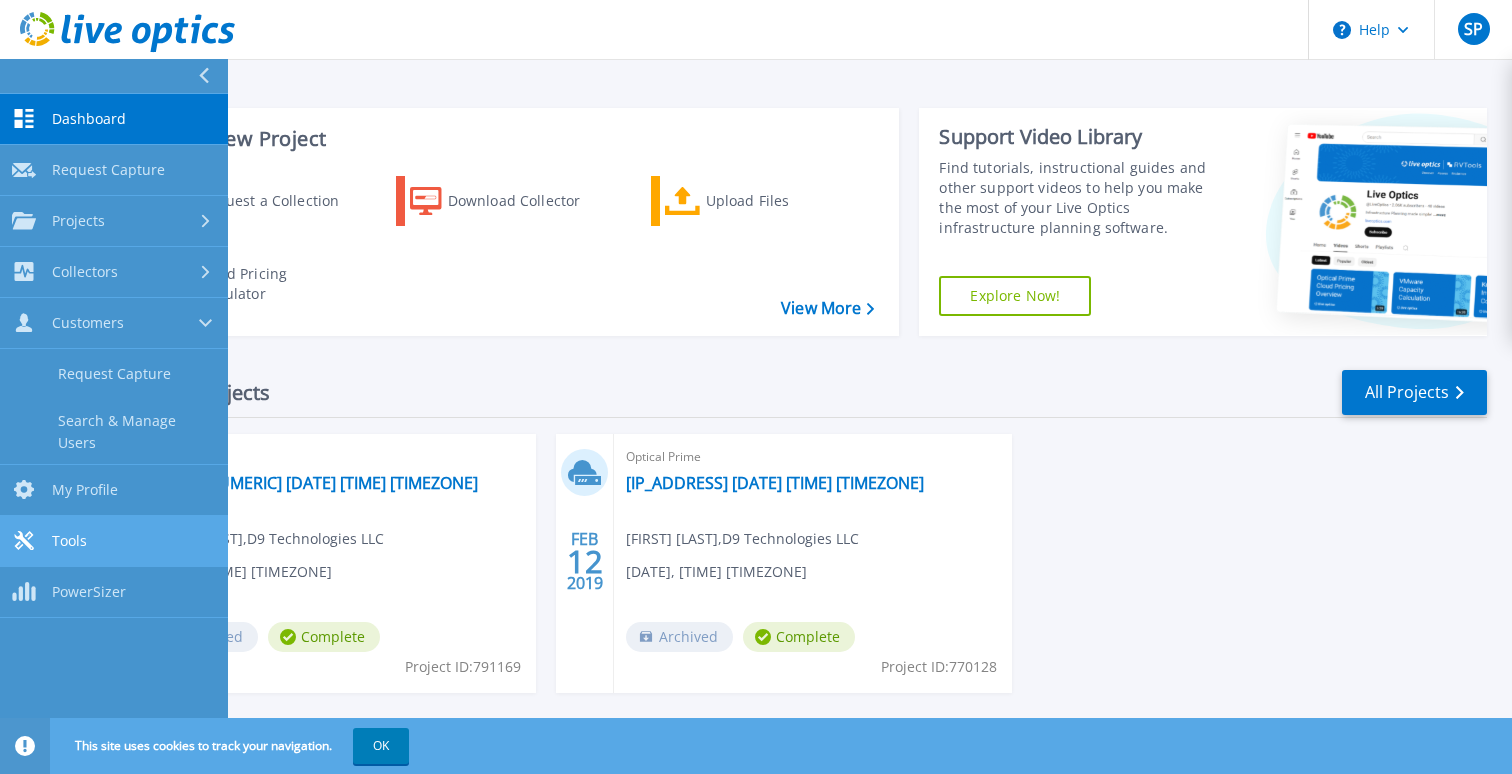click on "Tools" at bounding box center (69, 541) 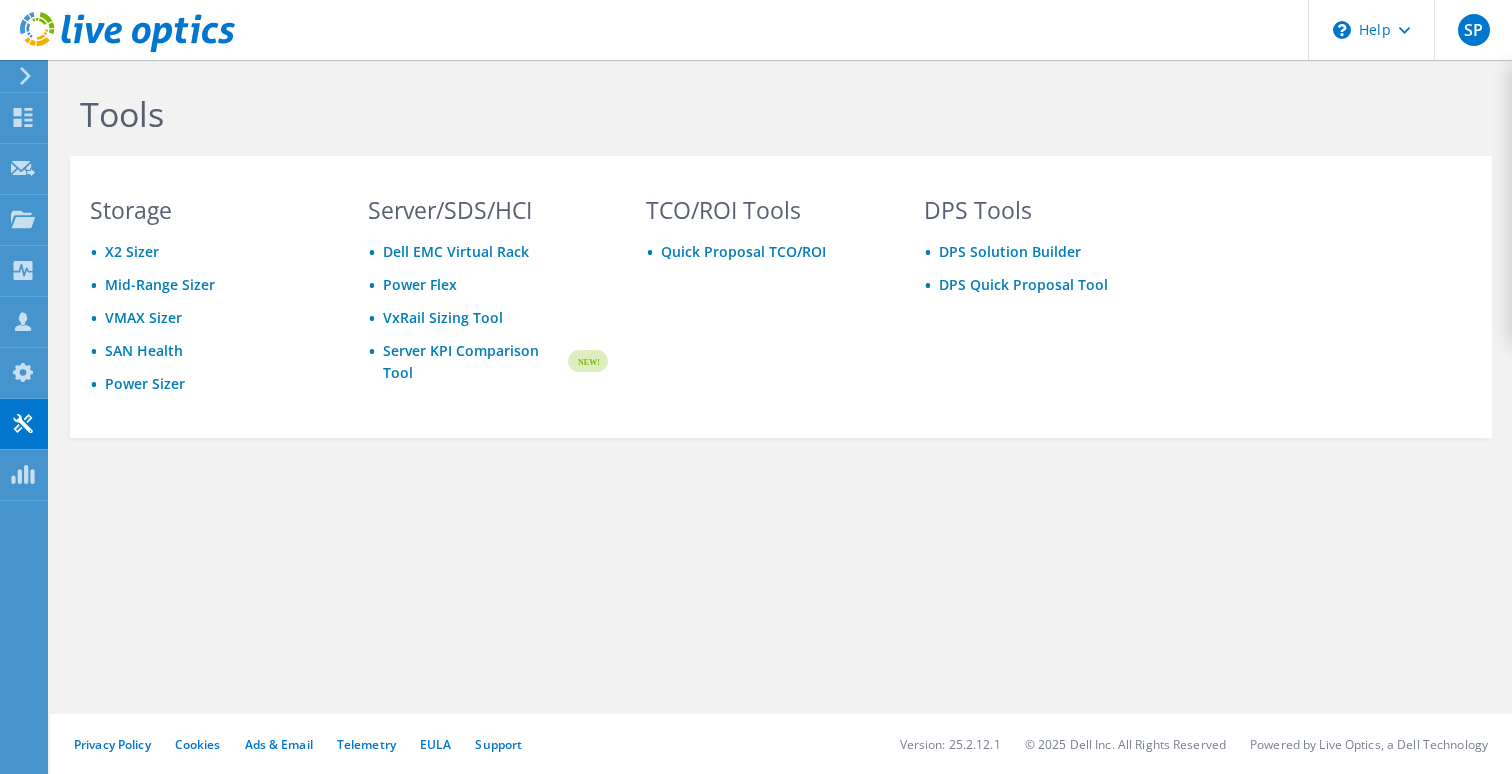 scroll, scrollTop: 0, scrollLeft: 0, axis: both 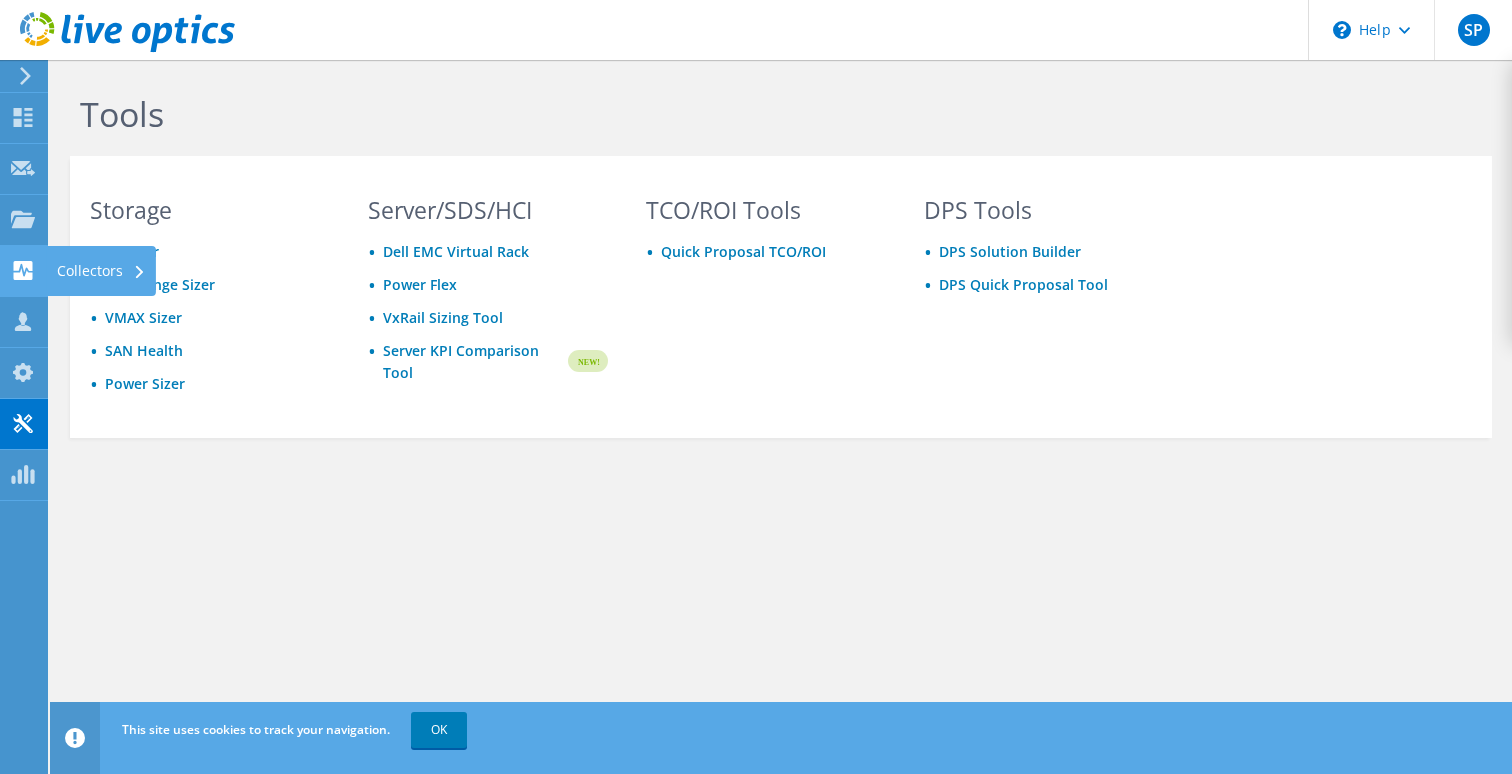 click 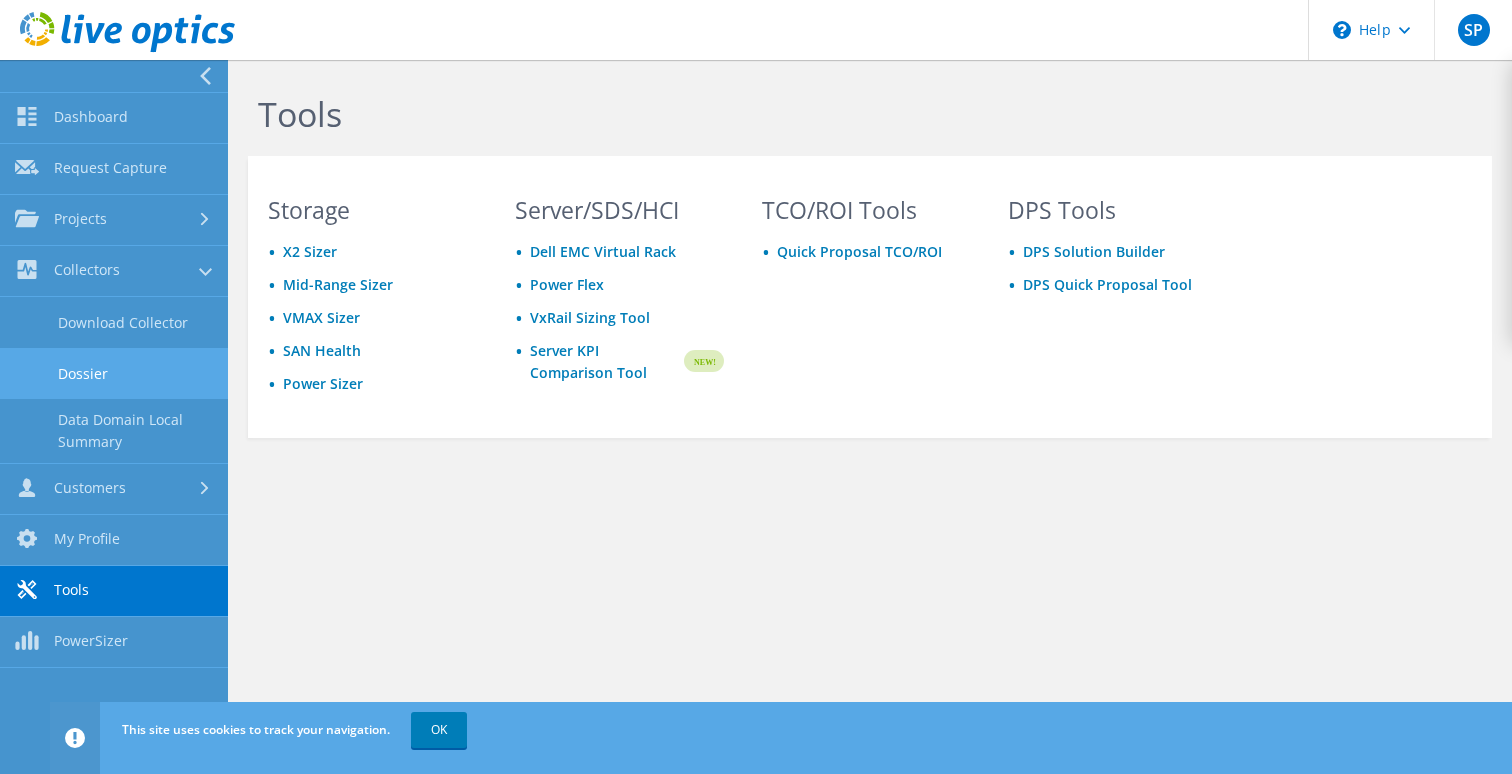 click on "Dossier" at bounding box center (114, 373) 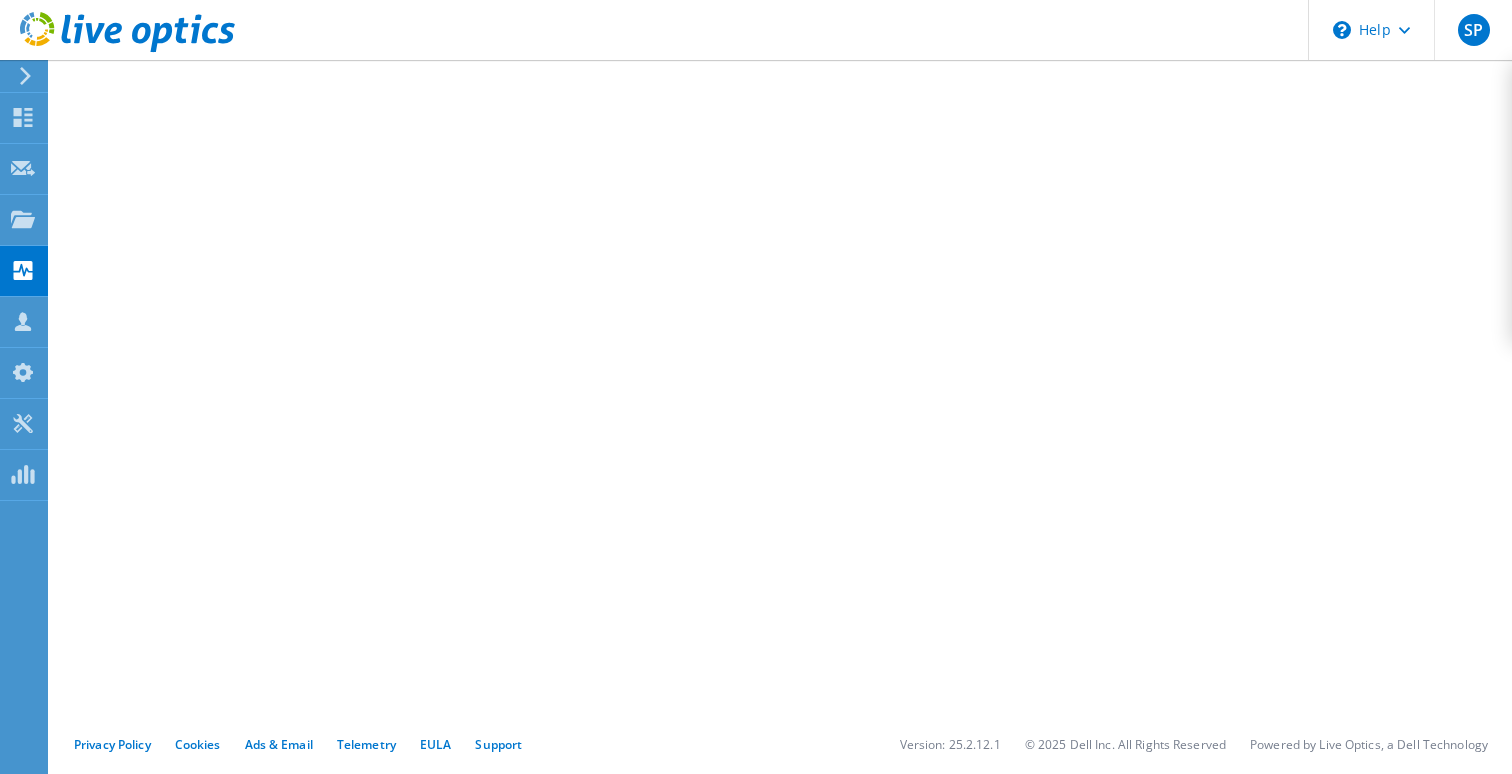 scroll, scrollTop: 0, scrollLeft: 0, axis: both 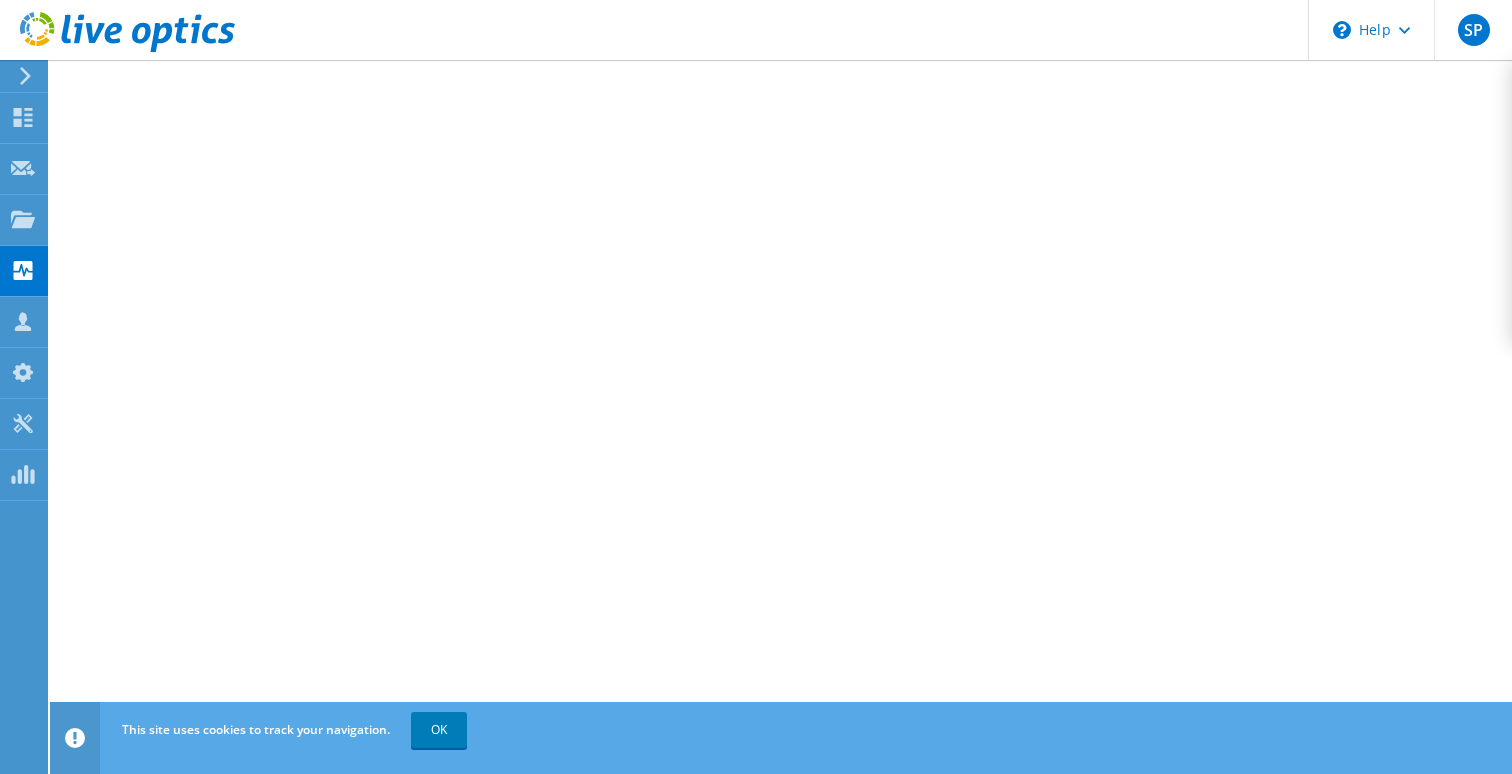 click 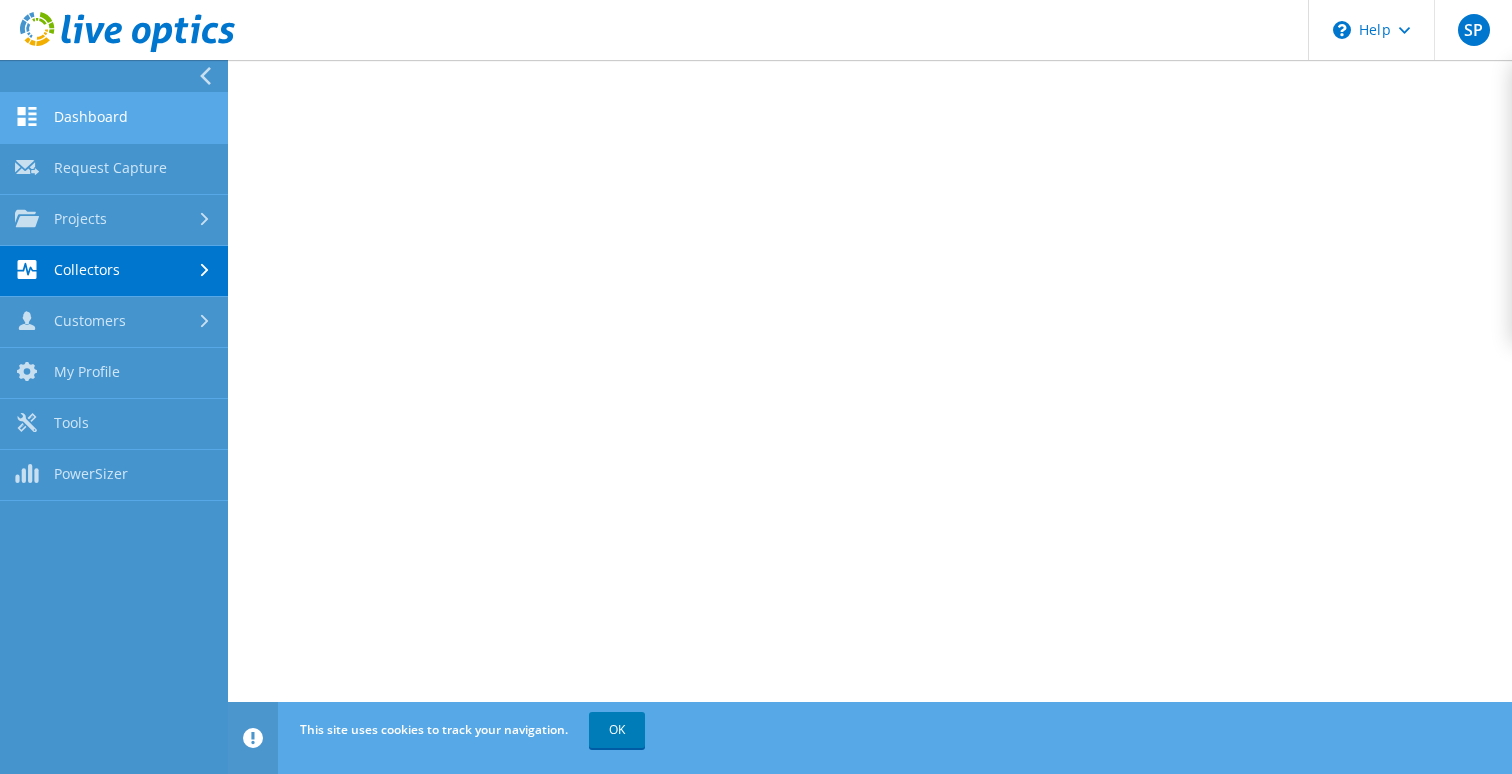 click on "Dashboard" at bounding box center (114, 118) 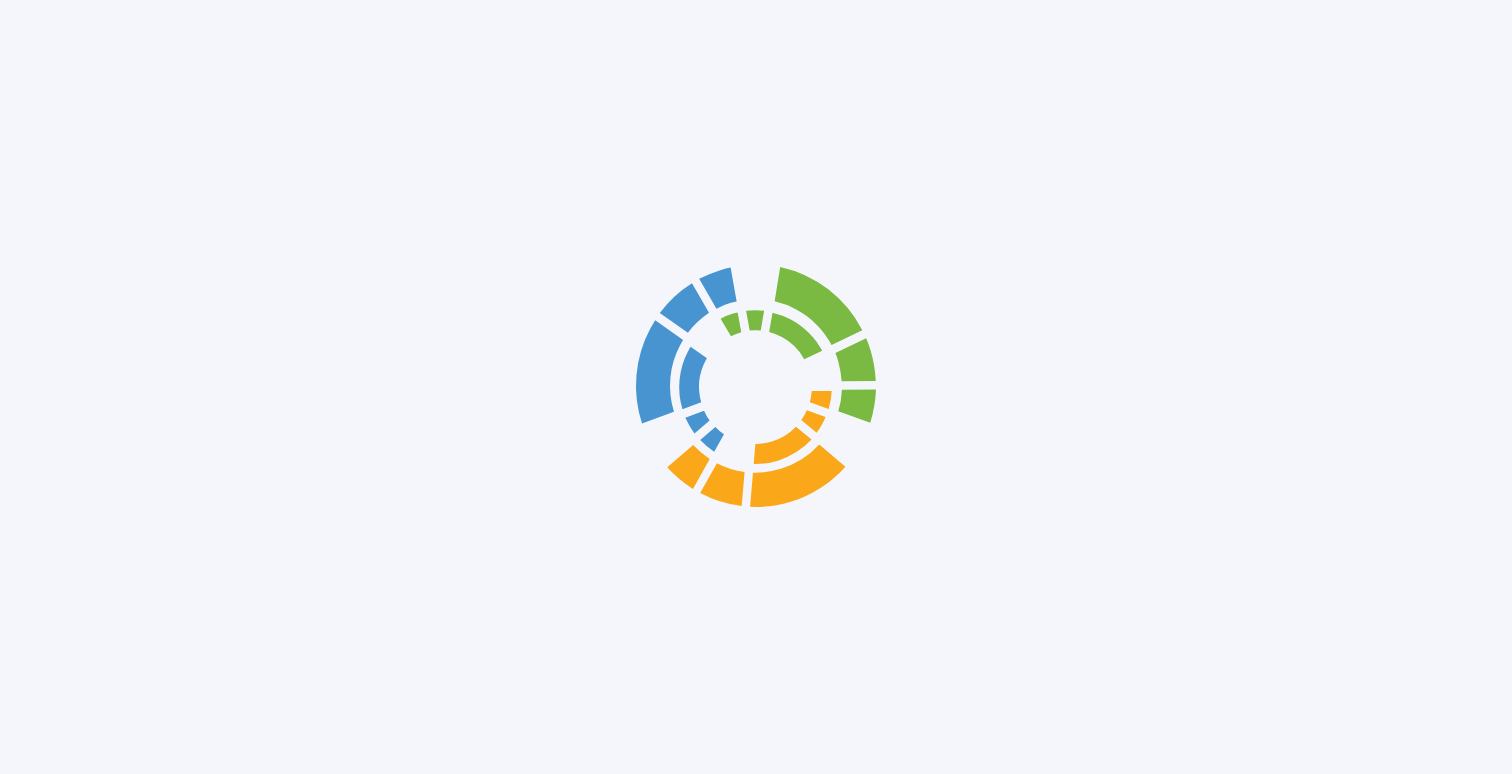 scroll, scrollTop: 0, scrollLeft: 0, axis: both 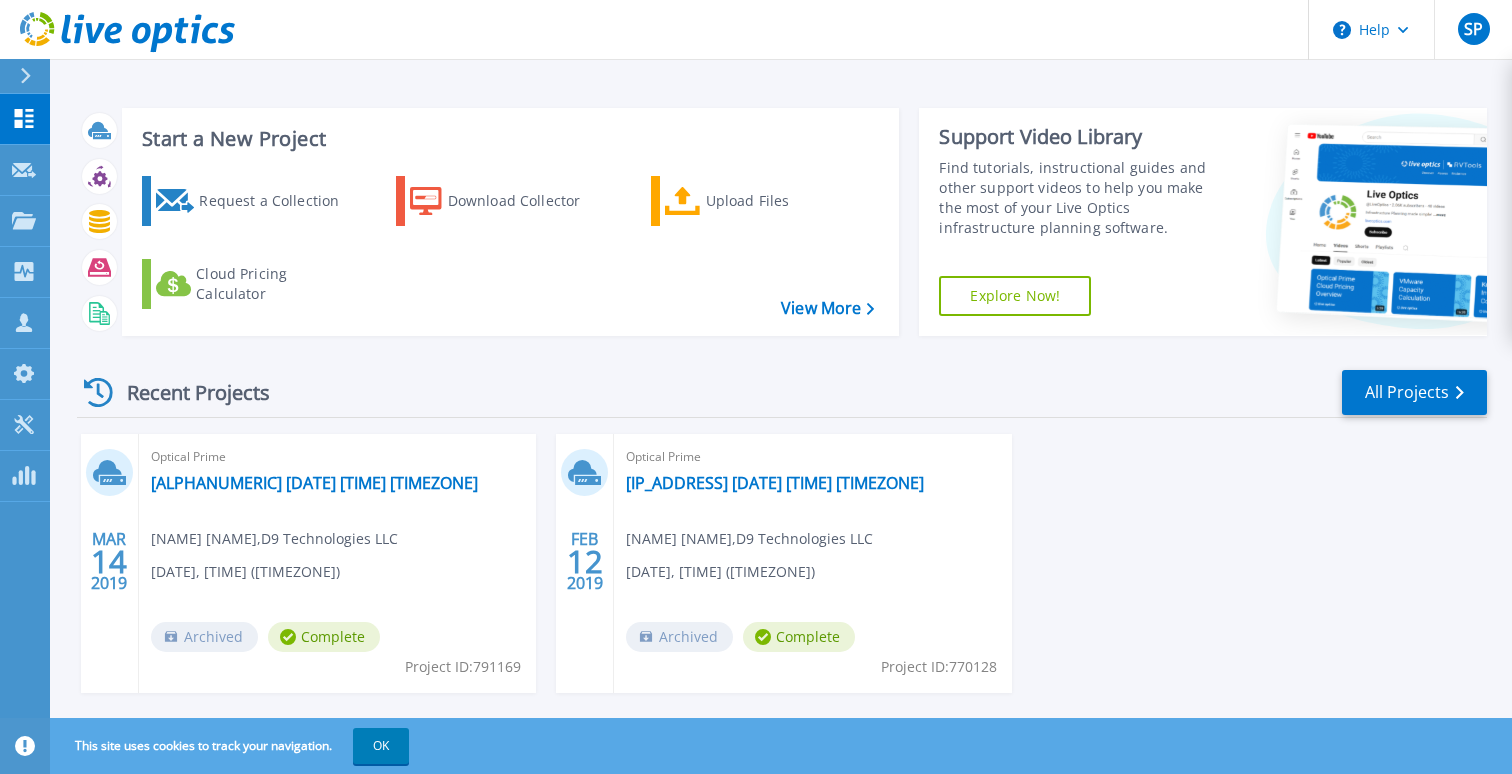 click 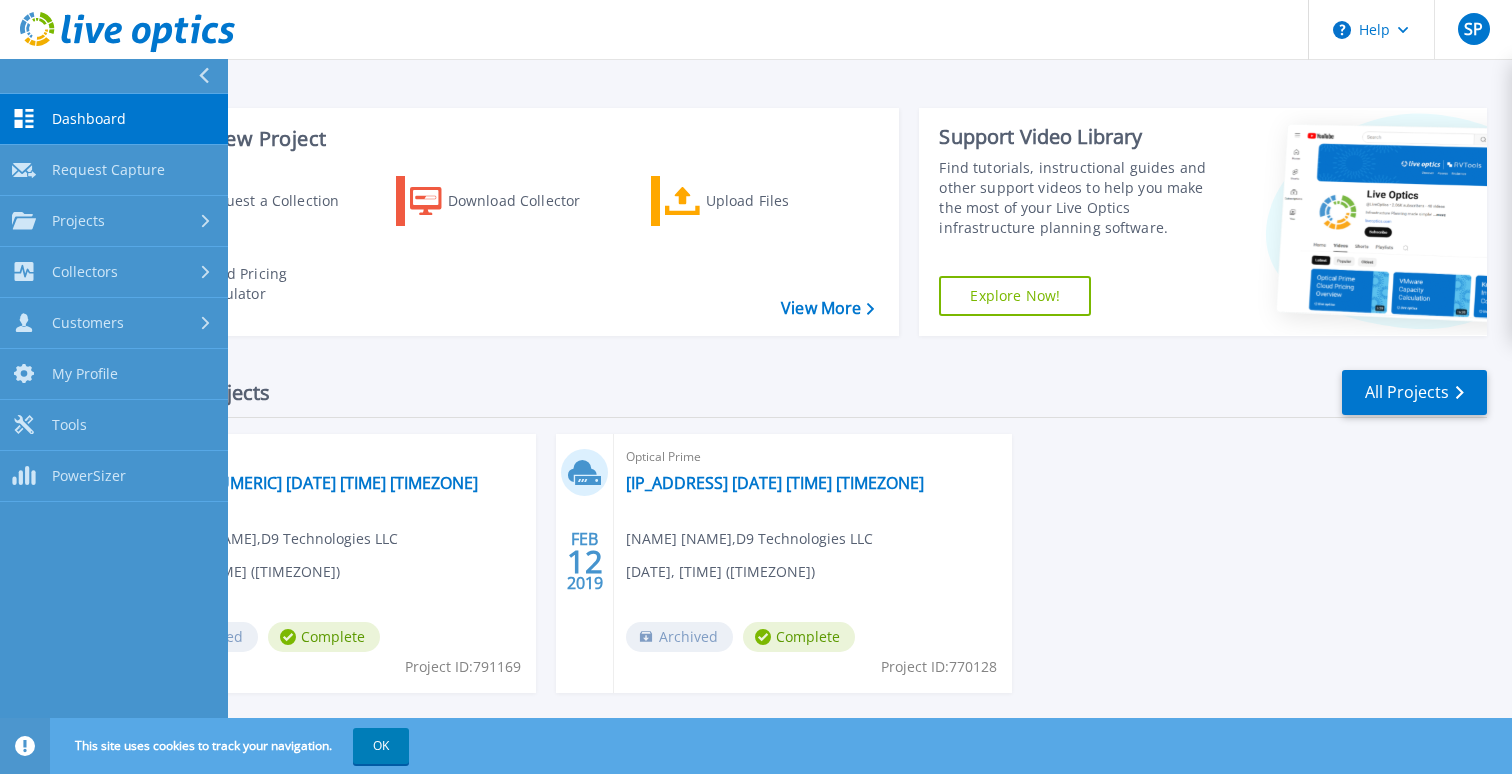 click at bounding box center (114, 76) 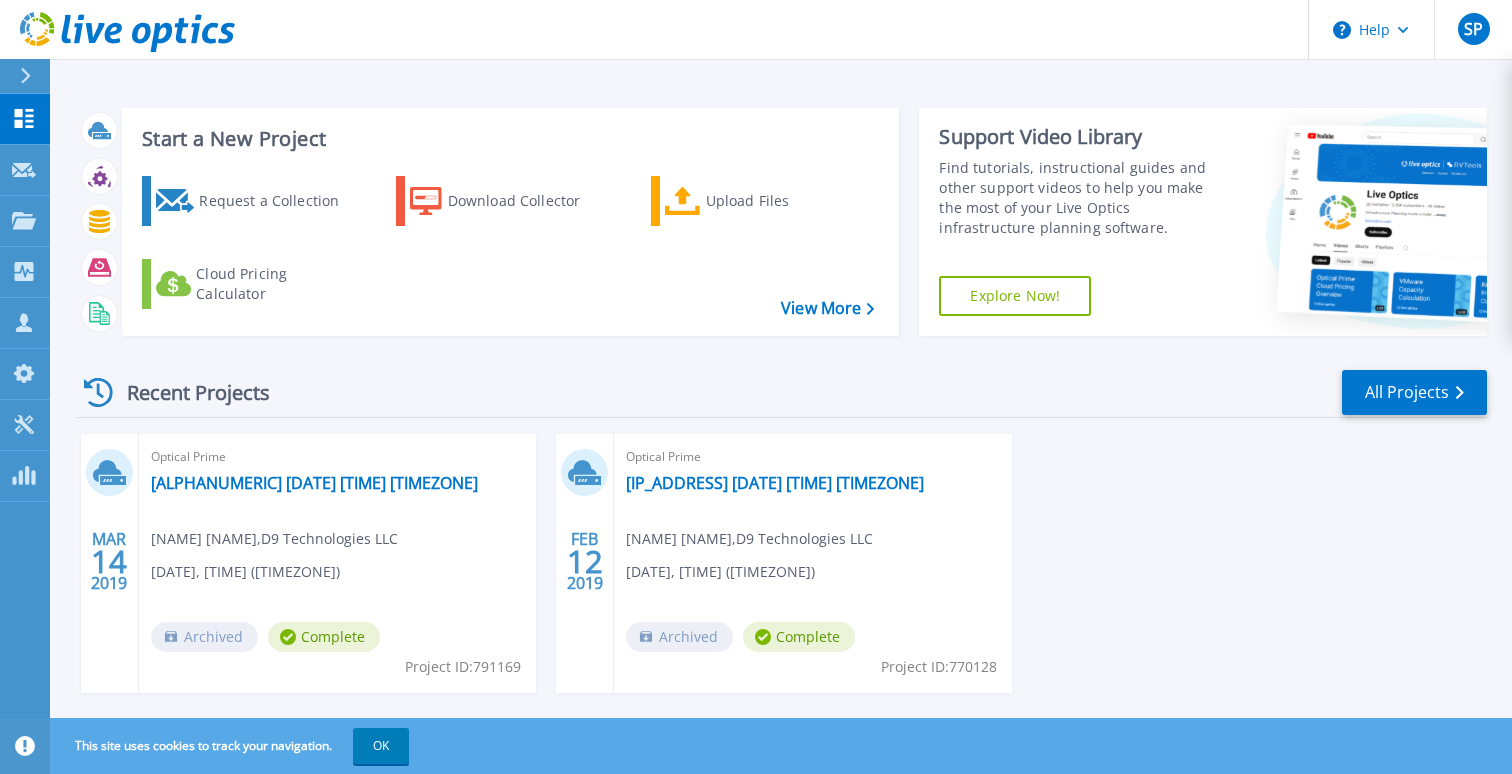 type 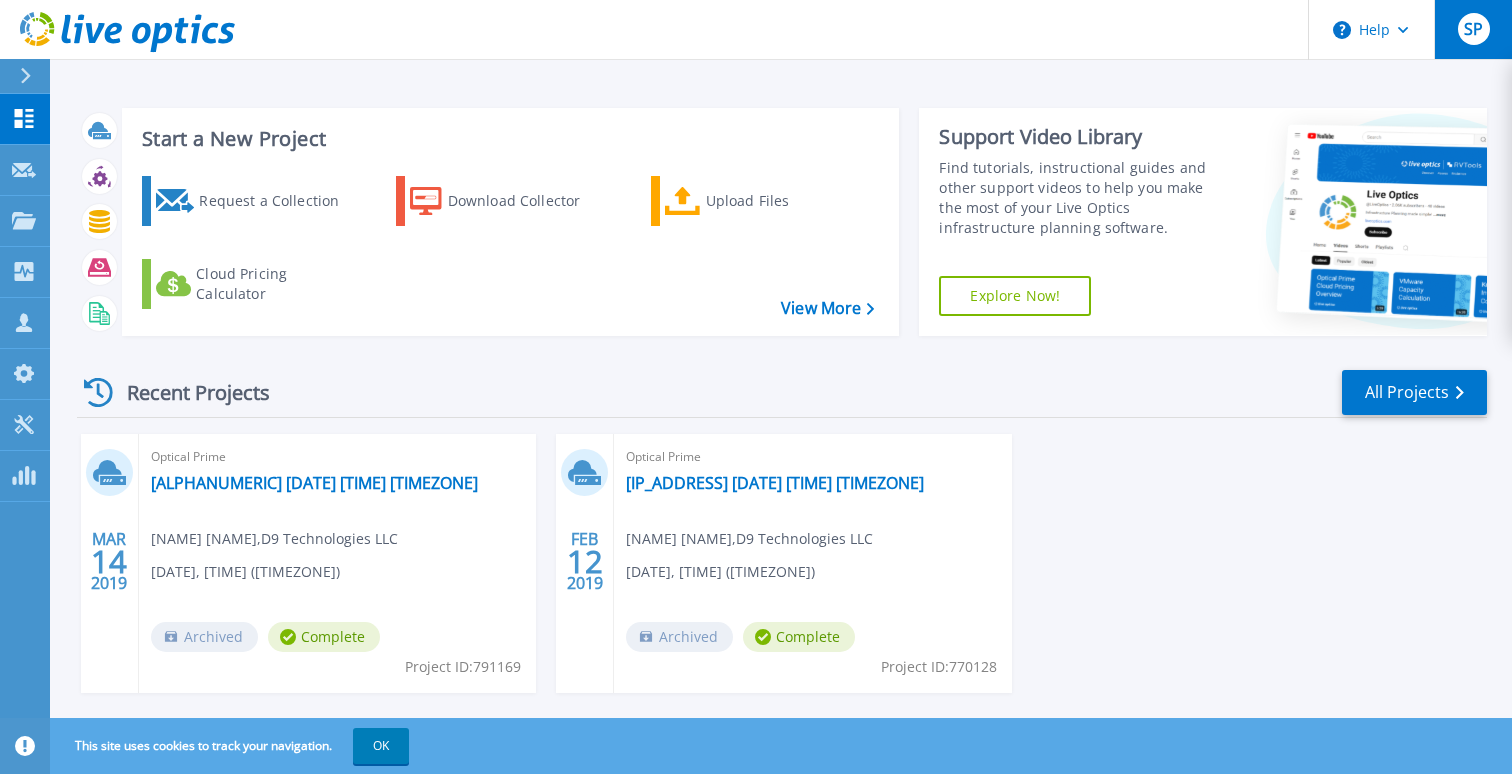 click on "SP" at bounding box center (1473, 29) 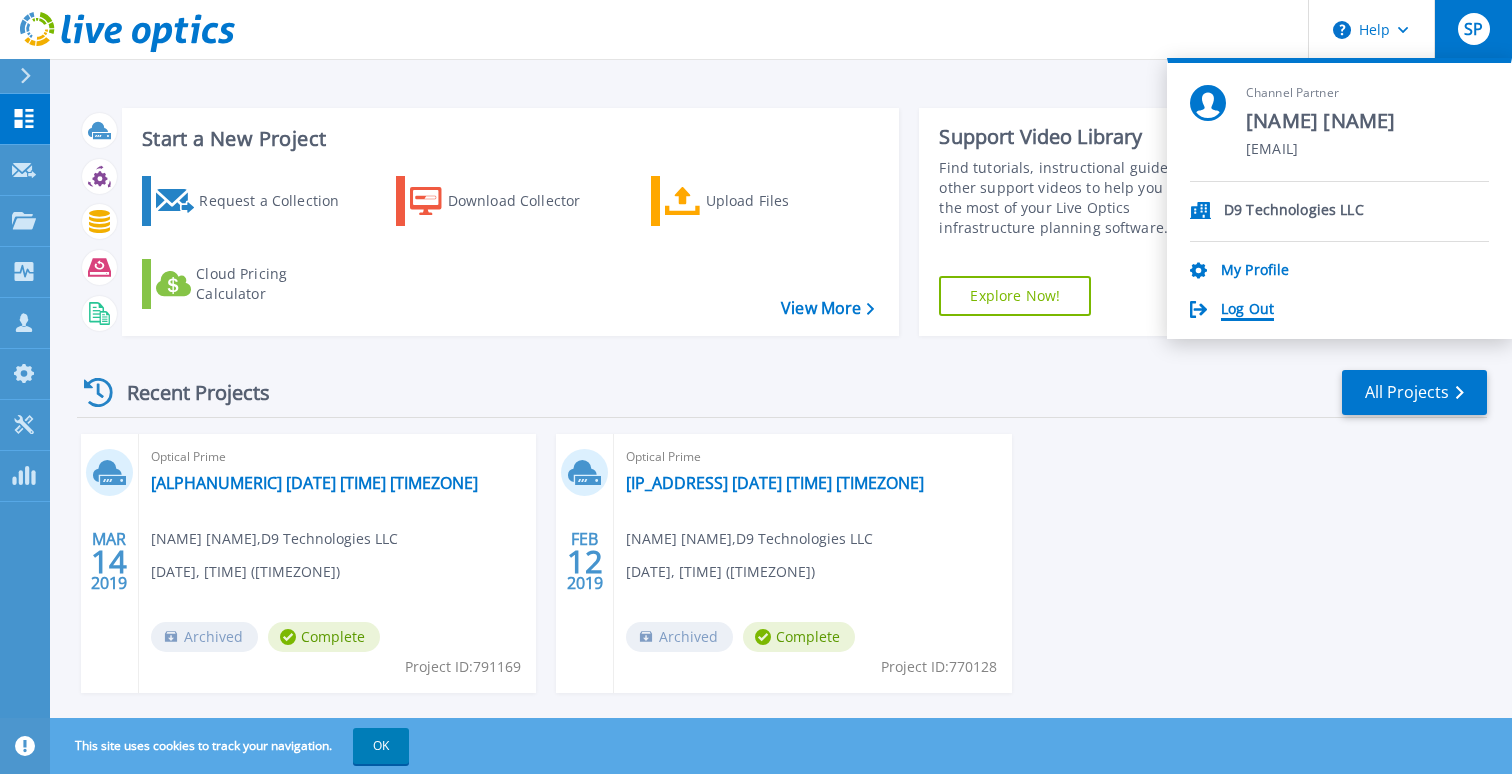 click on "Log Out" at bounding box center (1247, 310) 